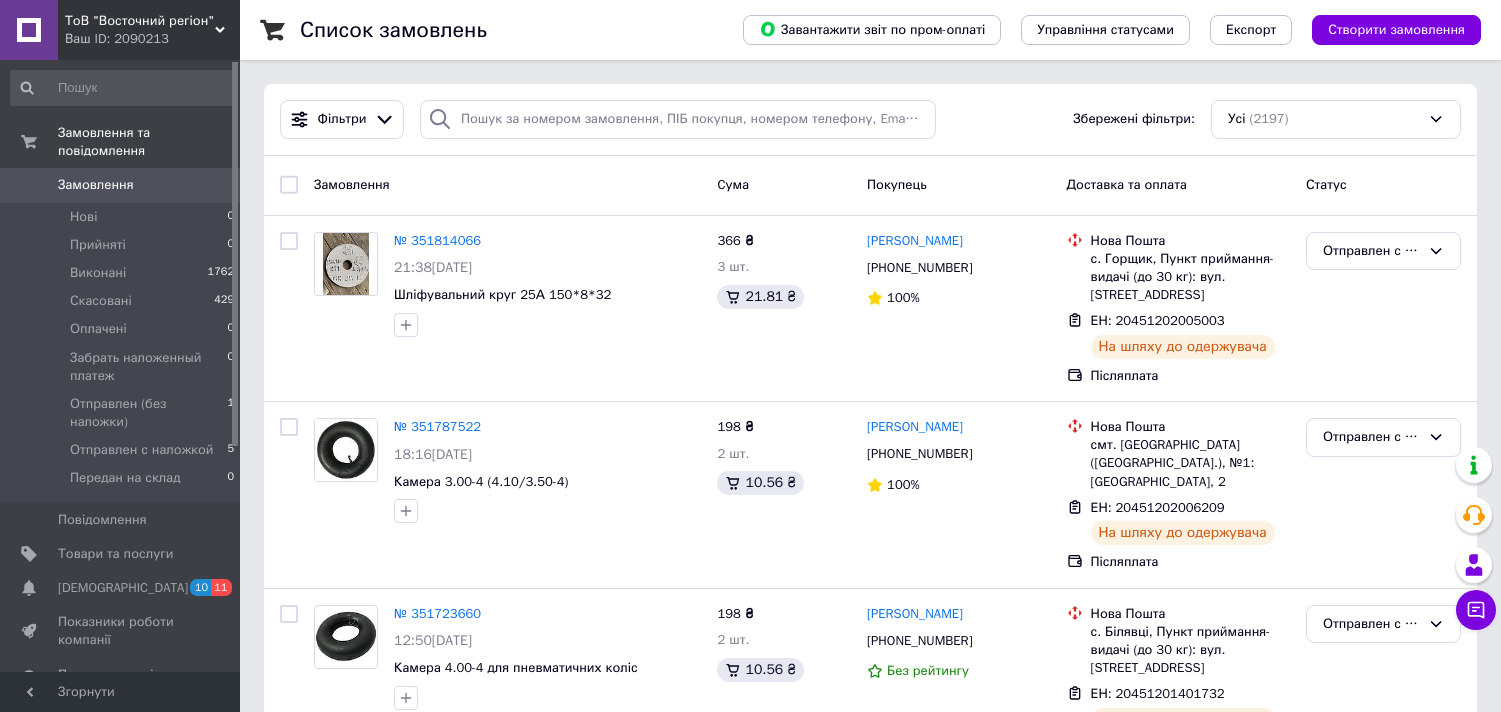 scroll, scrollTop: 0, scrollLeft: 0, axis: both 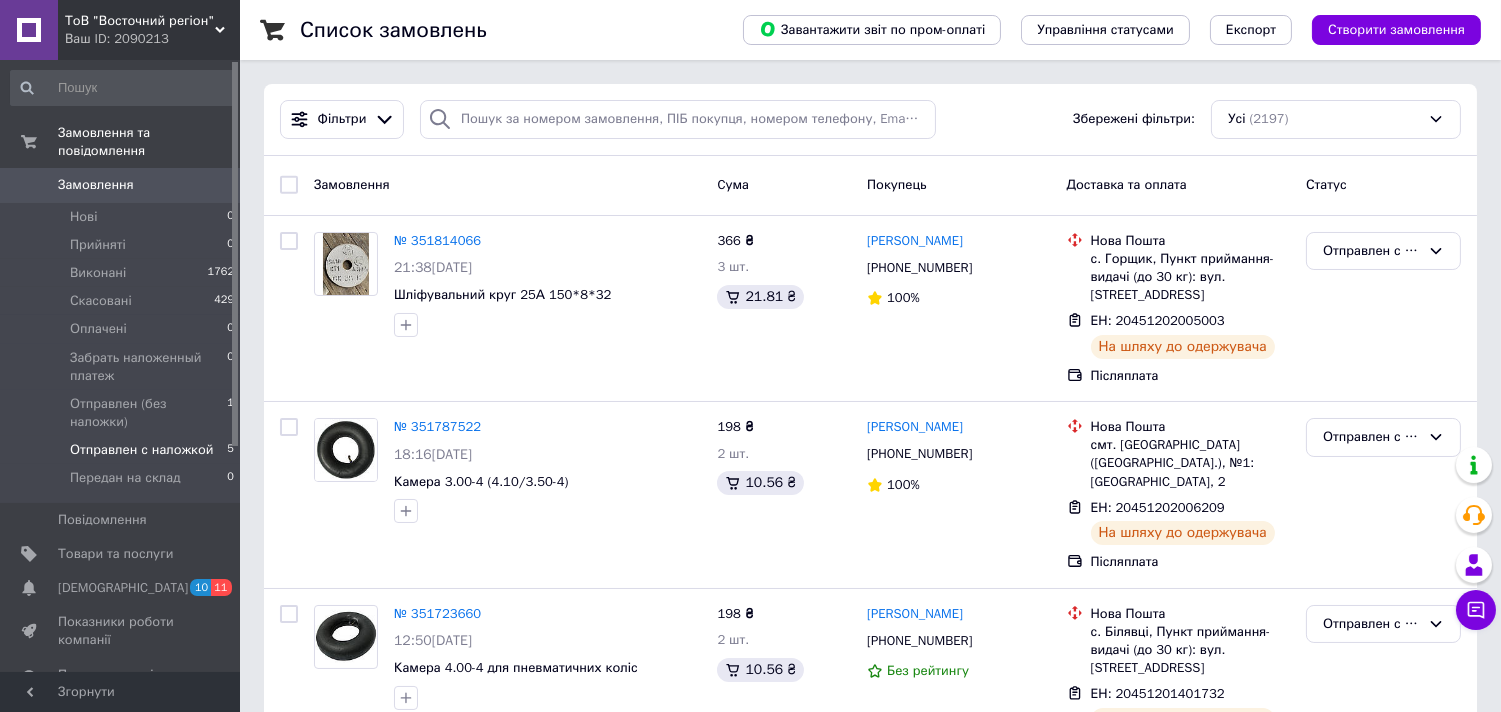 click on "Отправлен с наложкой" at bounding box center [142, 450] 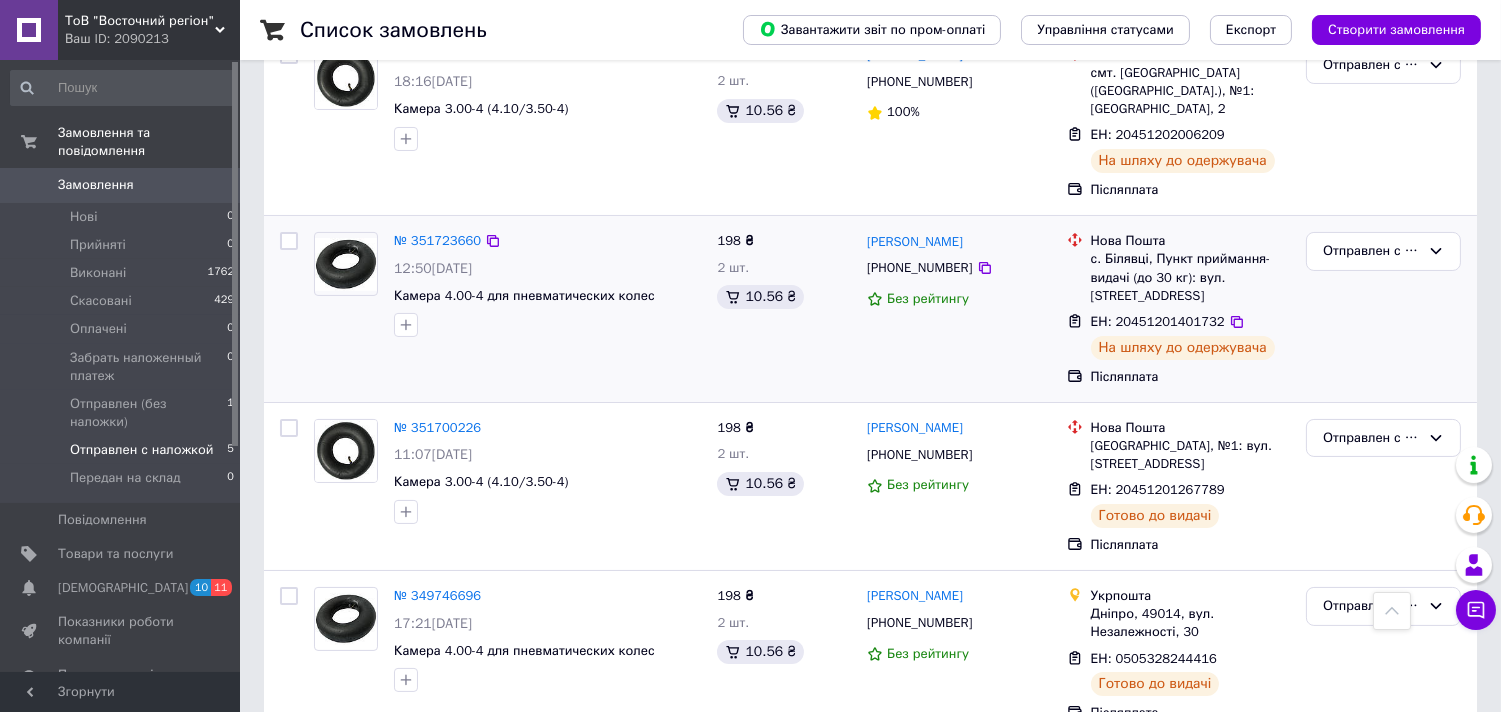 scroll, scrollTop: 476, scrollLeft: 0, axis: vertical 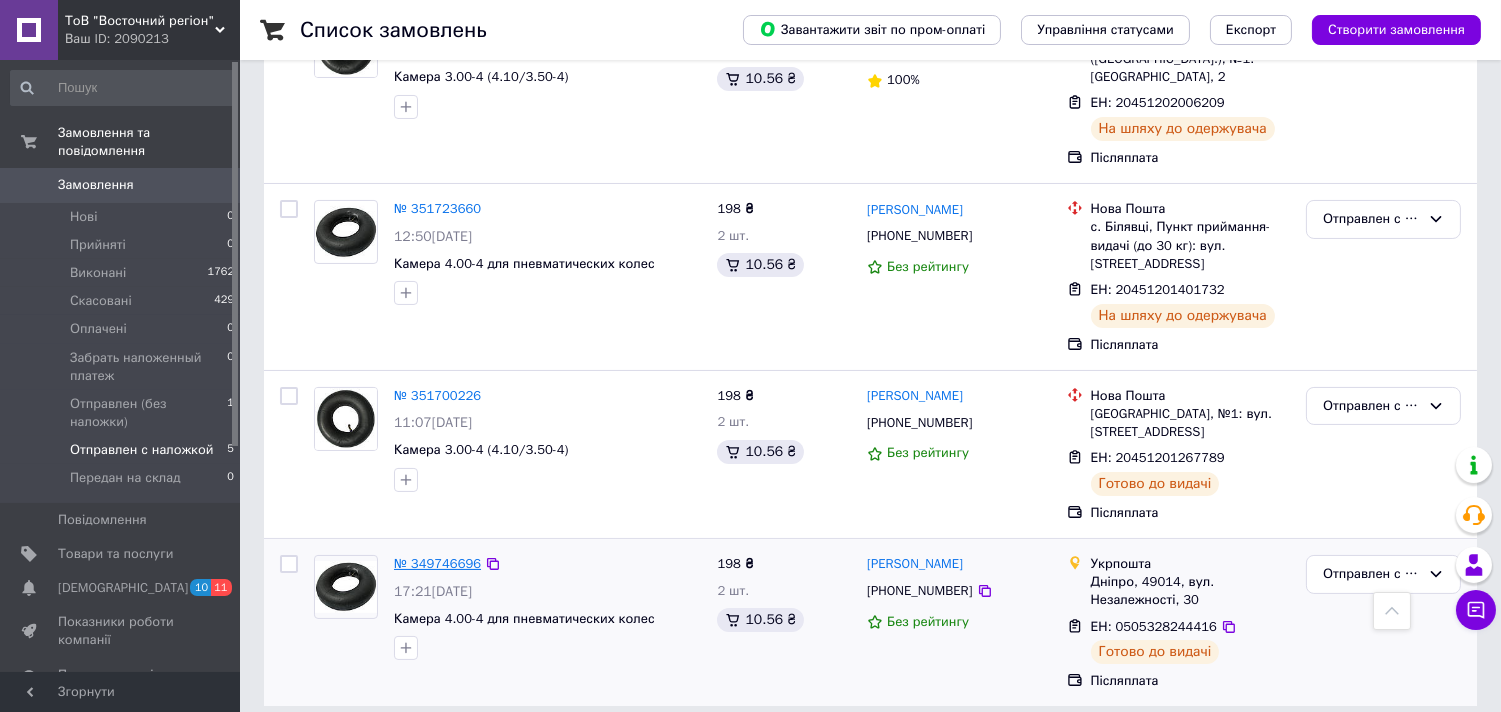 click on "№ 349746696" at bounding box center (437, 563) 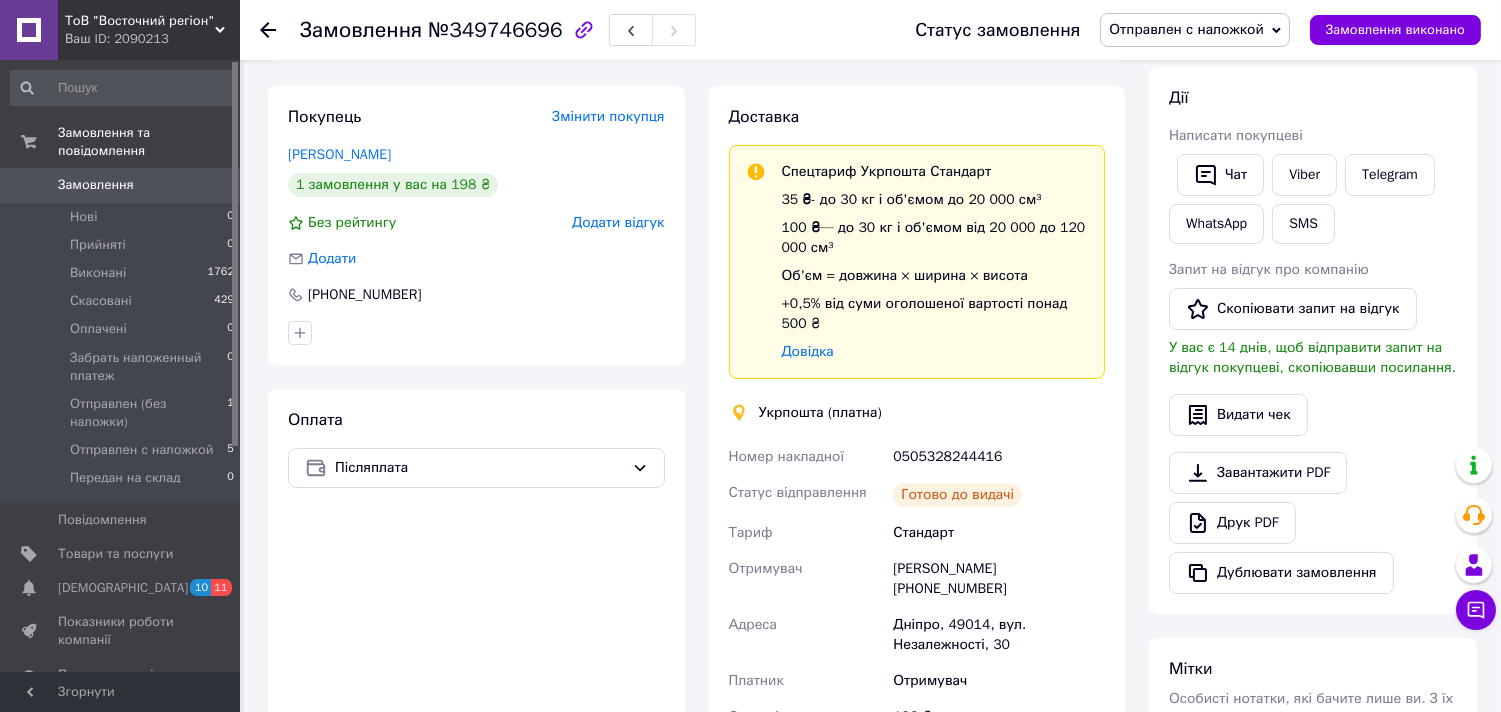 scroll, scrollTop: 111, scrollLeft: 0, axis: vertical 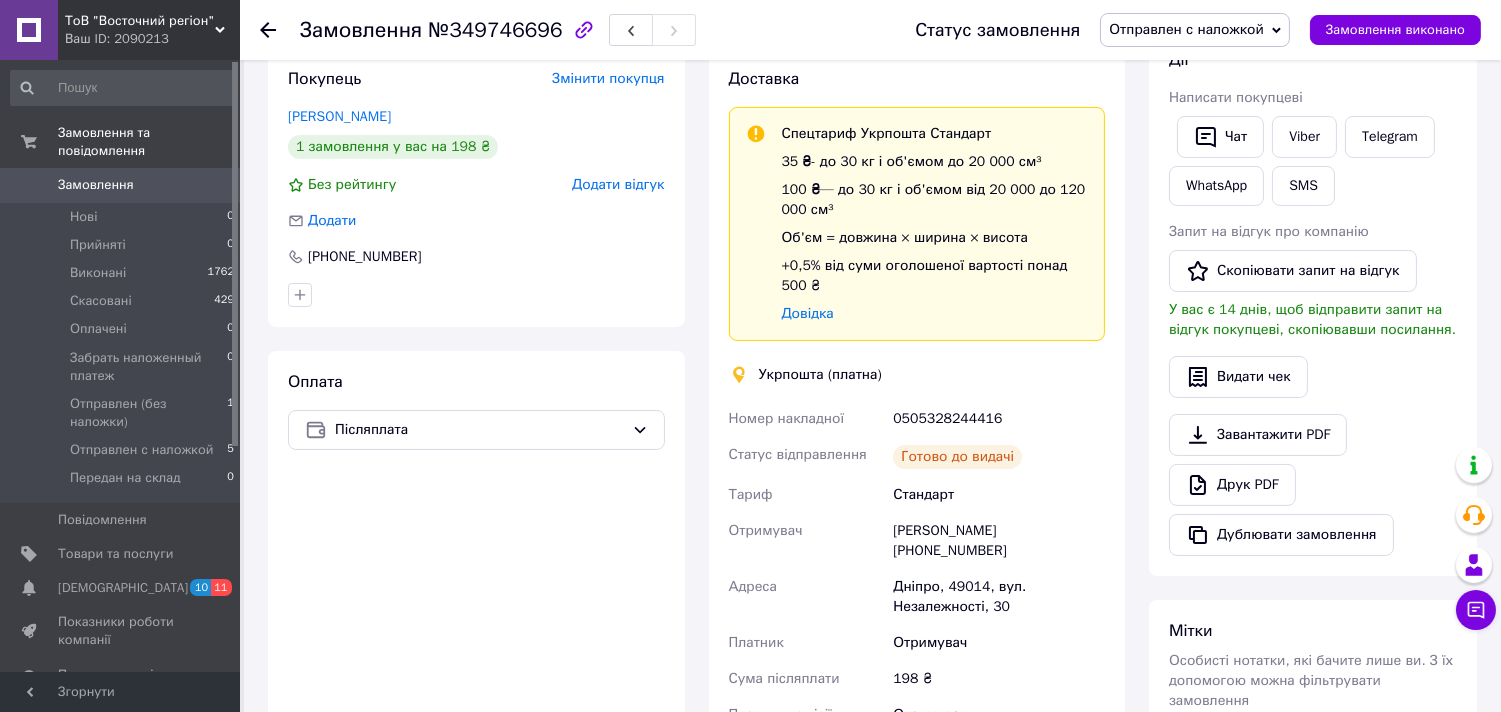 click on "Замовлення" at bounding box center (121, 185) 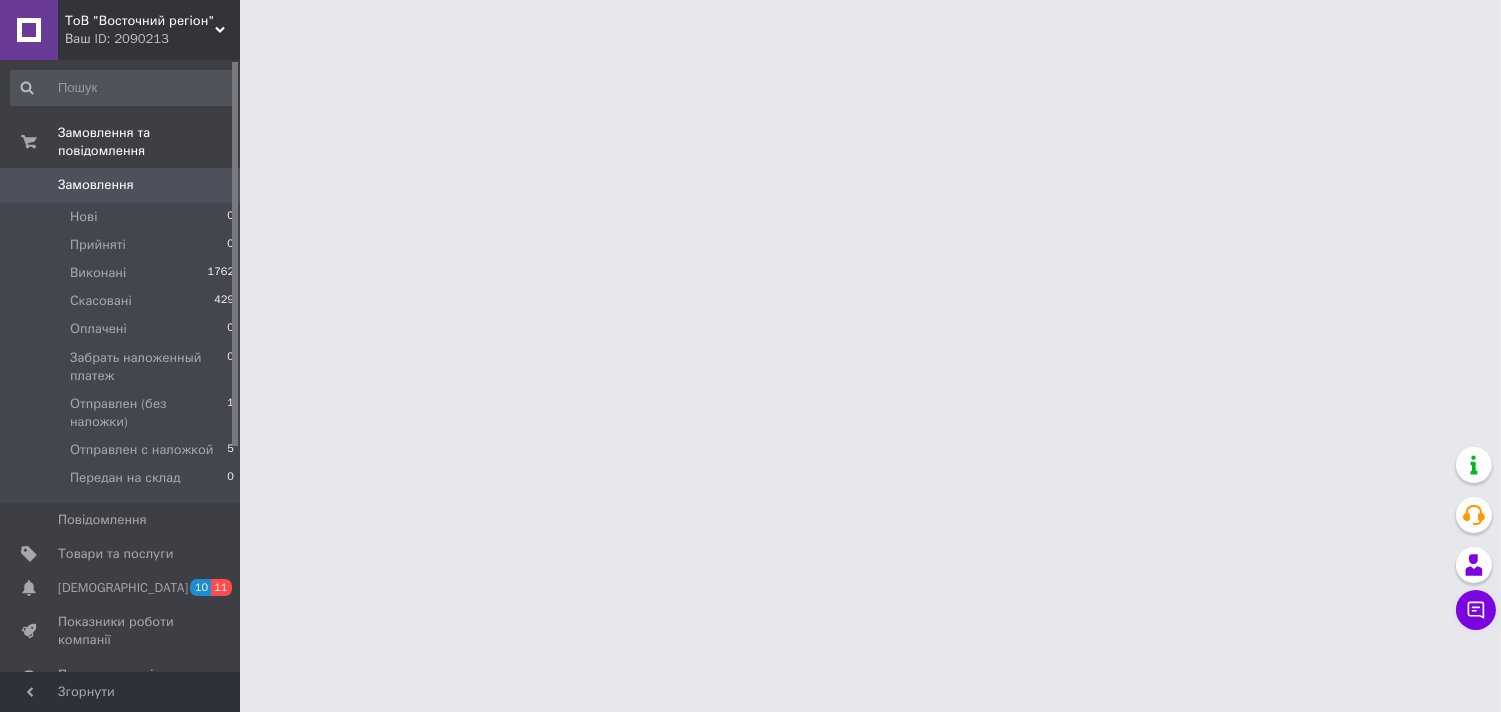 scroll, scrollTop: 0, scrollLeft: 0, axis: both 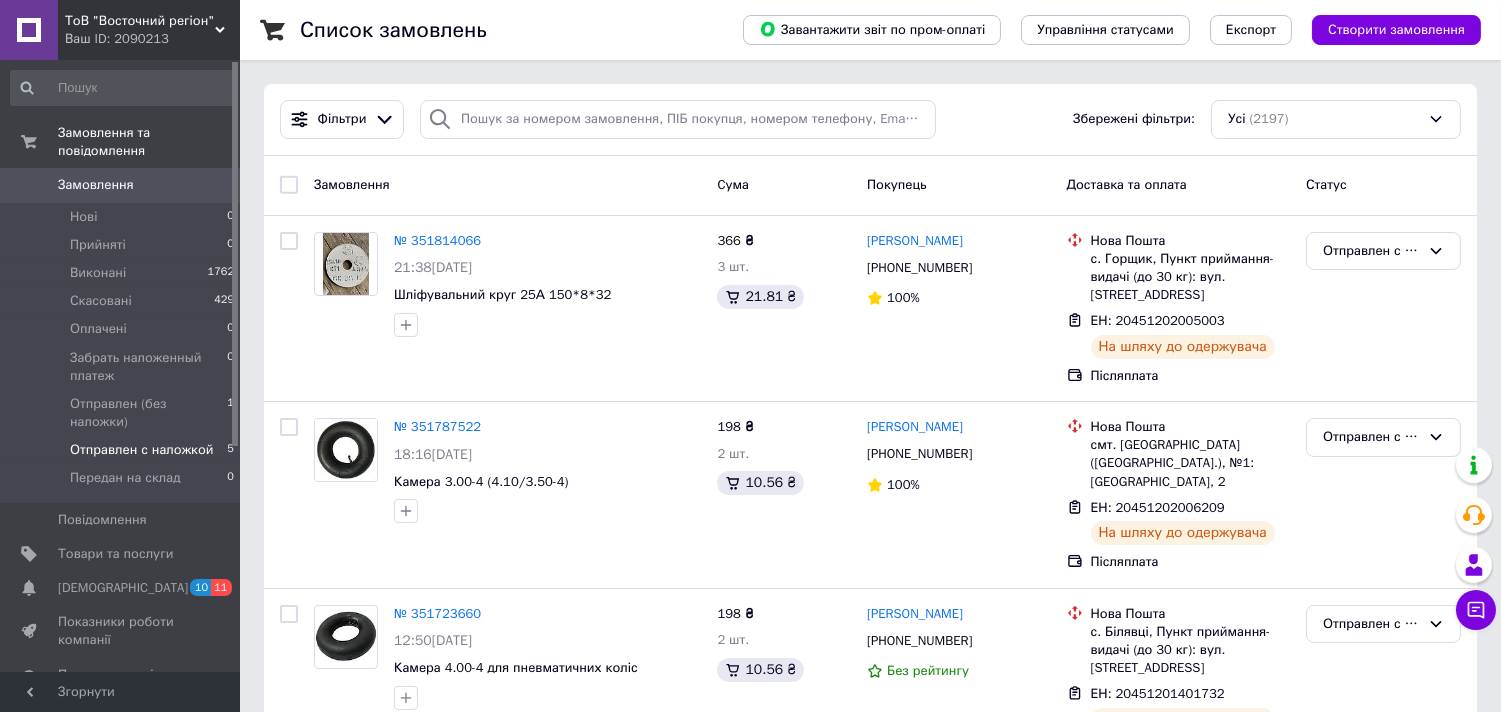 click on "Отправлен с наложкой" at bounding box center [142, 450] 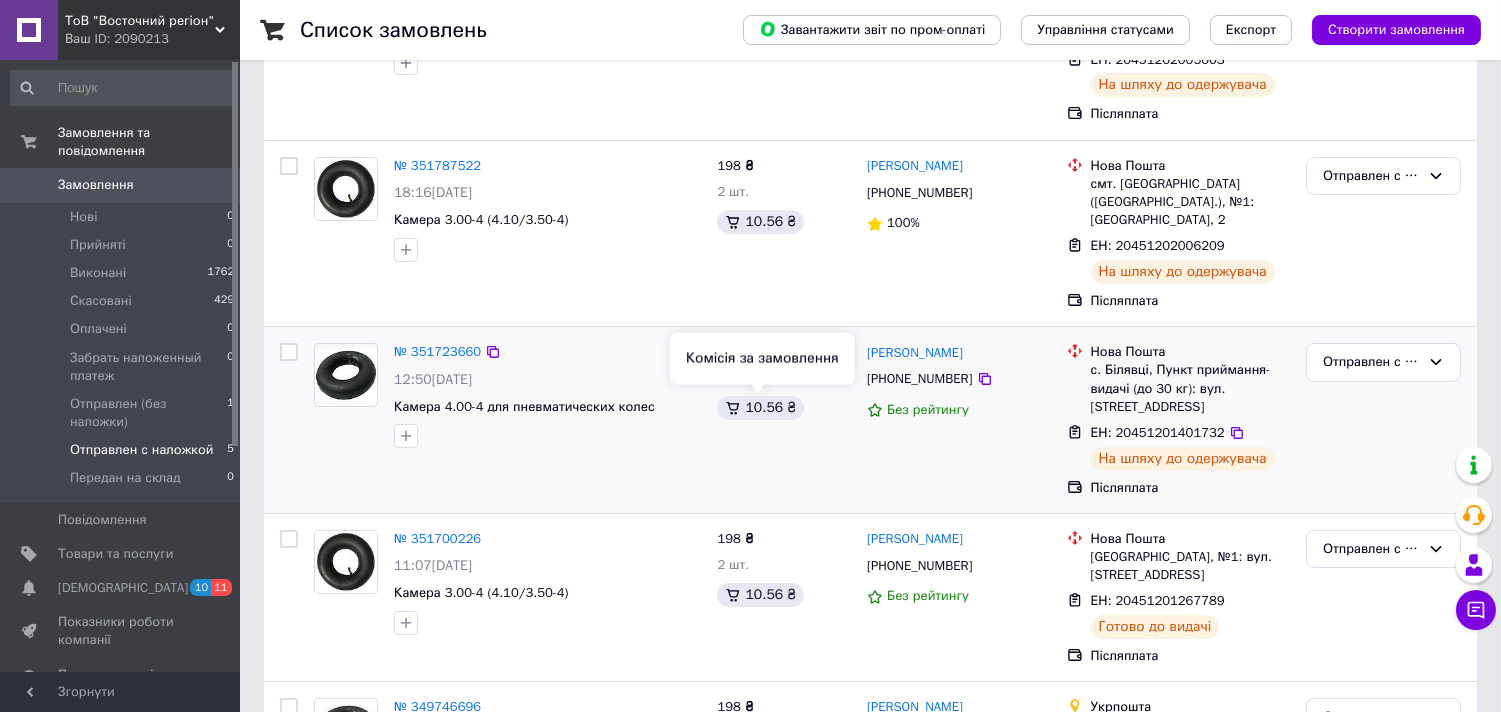 scroll, scrollTop: 476, scrollLeft: 0, axis: vertical 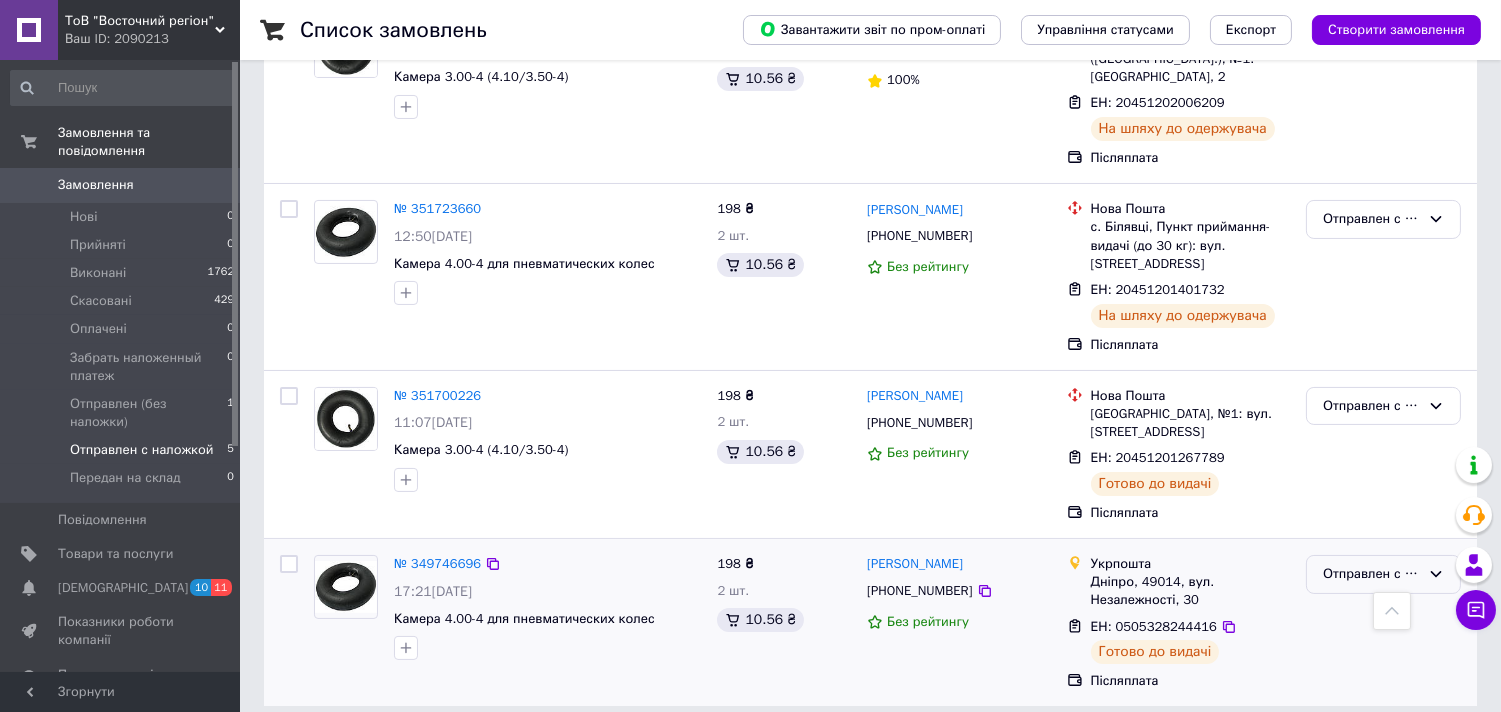 click on "Отправлен с наложкой" at bounding box center (1371, 574) 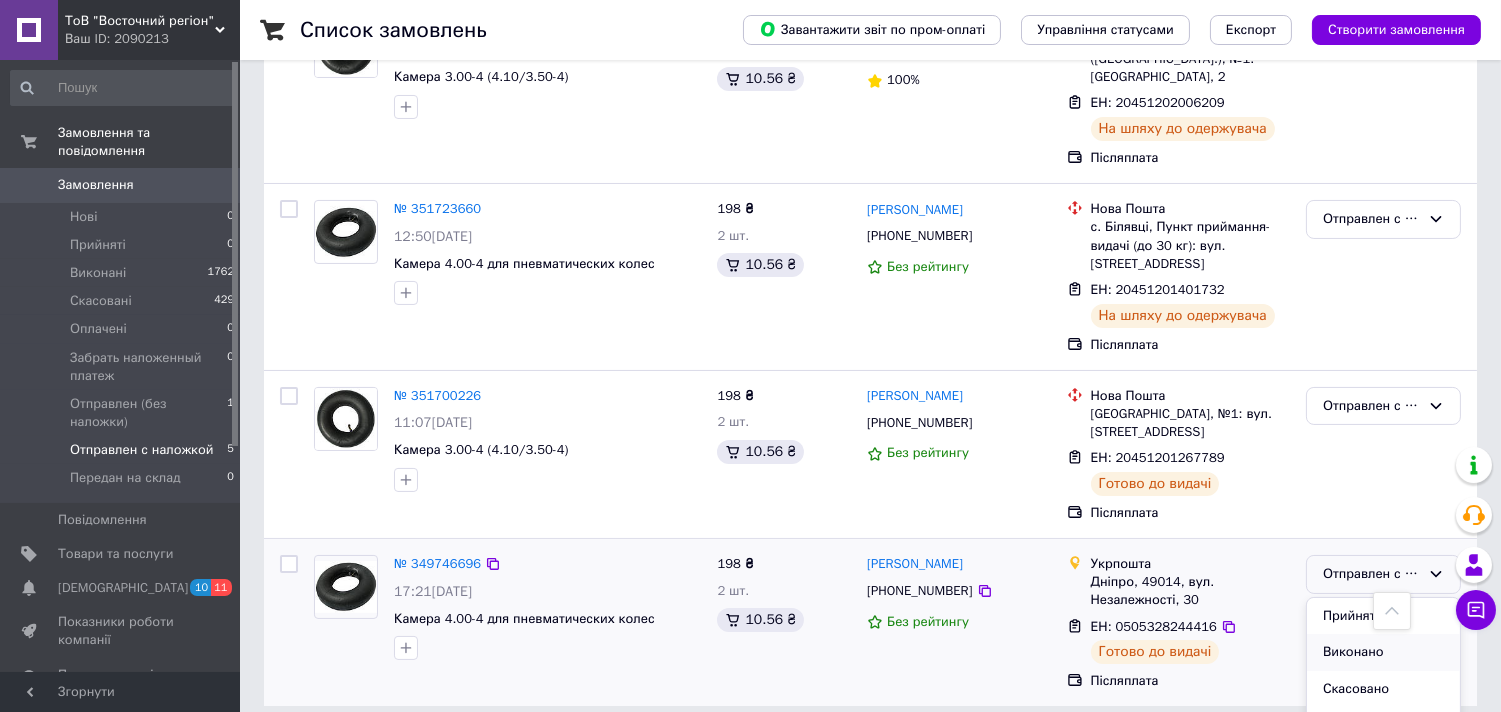 click on "Виконано" at bounding box center (1383, 652) 